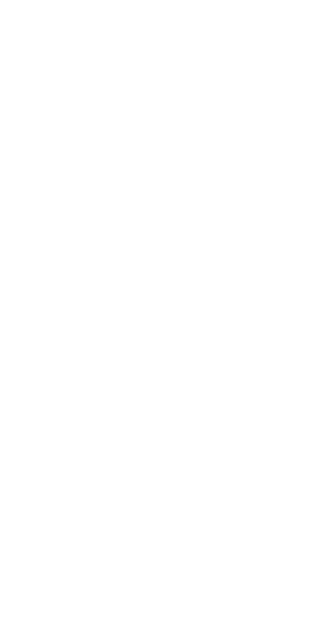 scroll, scrollTop: 0, scrollLeft: 0, axis: both 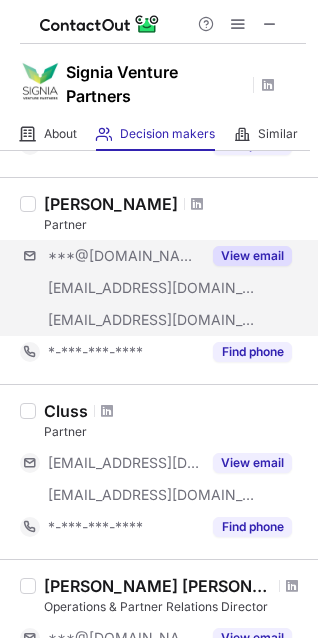 click on "***@gmail.com ***@signiavc.com ***@skale.space View email" at bounding box center [163, 288] 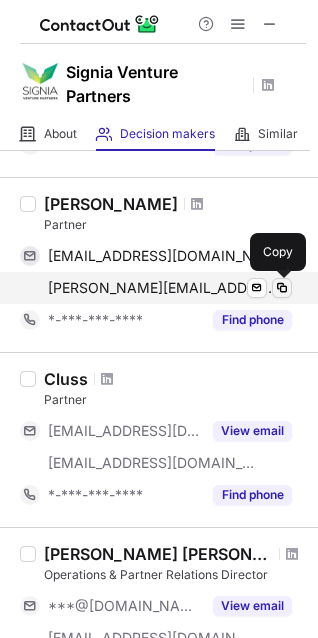 click at bounding box center [282, 288] 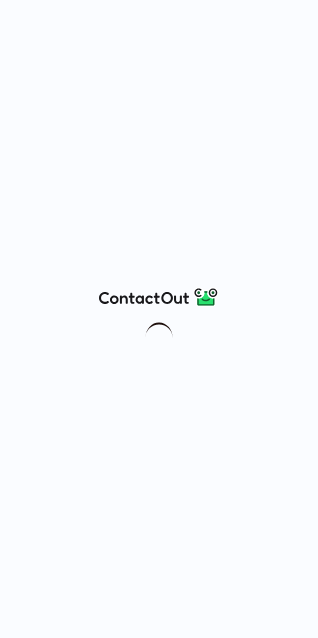 scroll, scrollTop: 0, scrollLeft: 0, axis: both 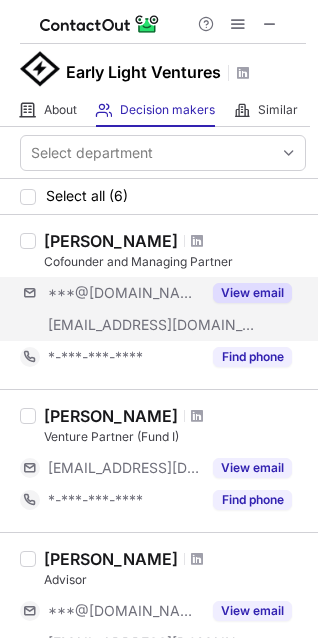 click on "***@gmail.com ***@earlylight.vc View email" at bounding box center [163, 309] 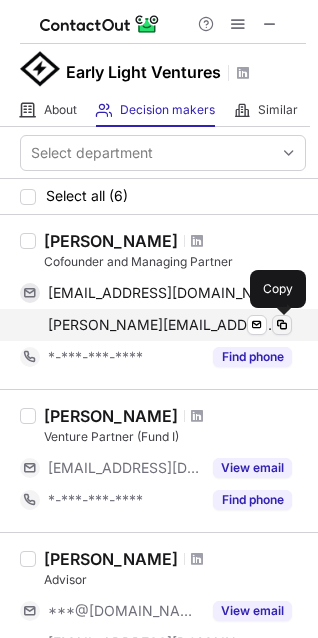 click at bounding box center (282, 325) 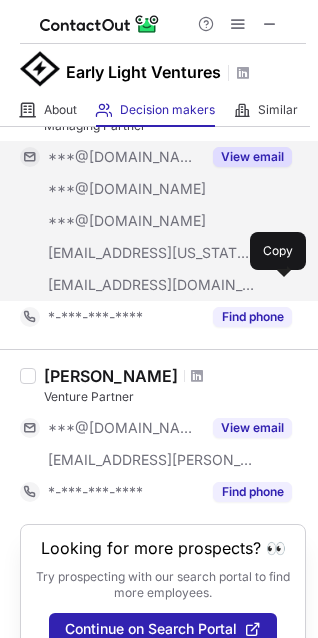 scroll, scrollTop: 900, scrollLeft: 0, axis: vertical 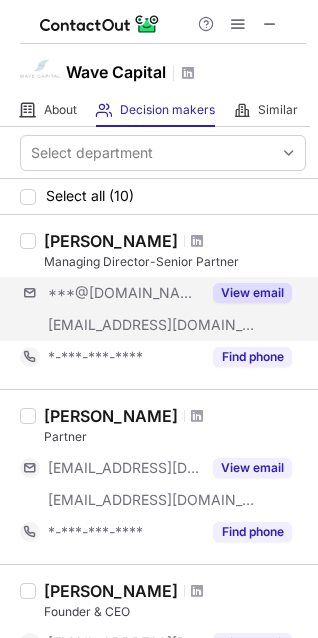 click on "***@msn.com ***@nextwavecapitalpartners.com View email" at bounding box center (163, 309) 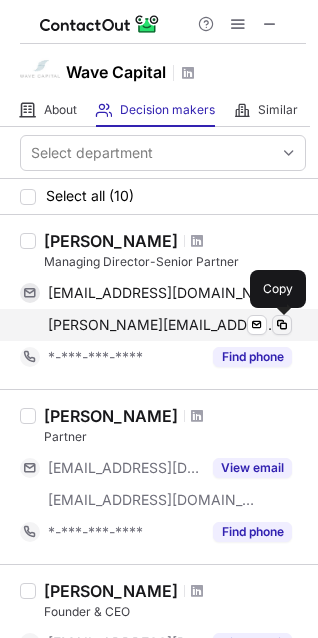 click at bounding box center (282, 325) 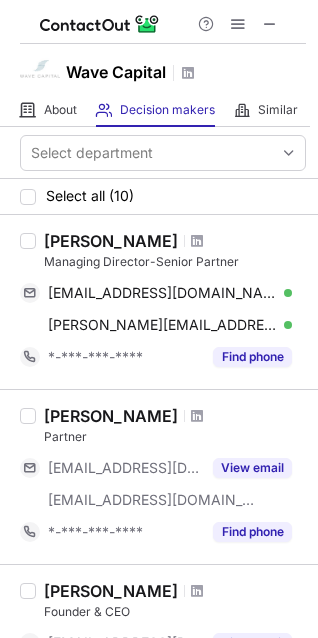 click on "Thomas Rogge Partner ***@antom-patrimoine.com ***@belrive.co View email *-***-***-**** Find phone" at bounding box center (159, 476) 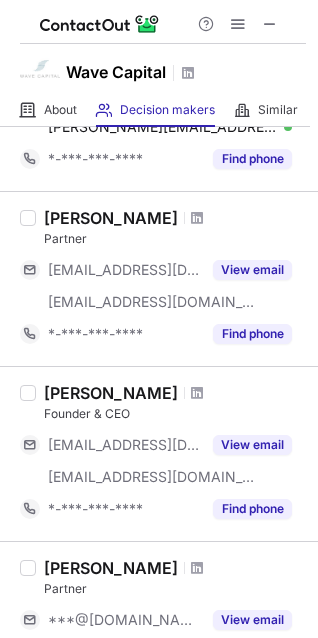 scroll, scrollTop: 200, scrollLeft: 0, axis: vertical 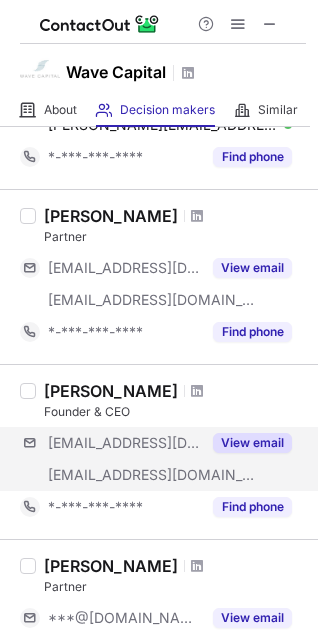 click on "***@extremegroup.com ***@7thwavecap.com View email" at bounding box center (163, 459) 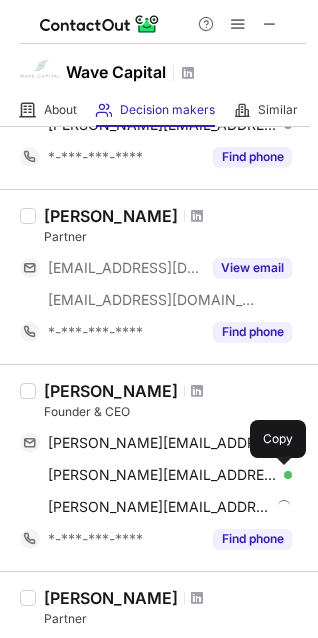 click at bounding box center (282, 475) 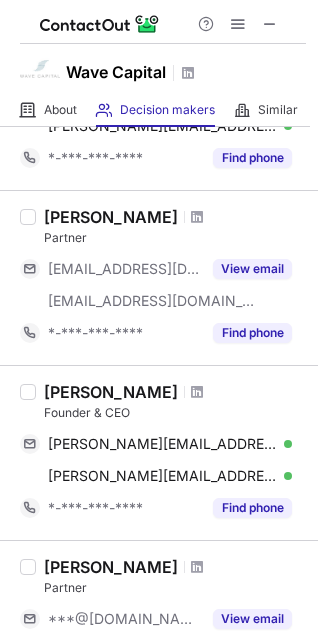 scroll, scrollTop: 0, scrollLeft: 0, axis: both 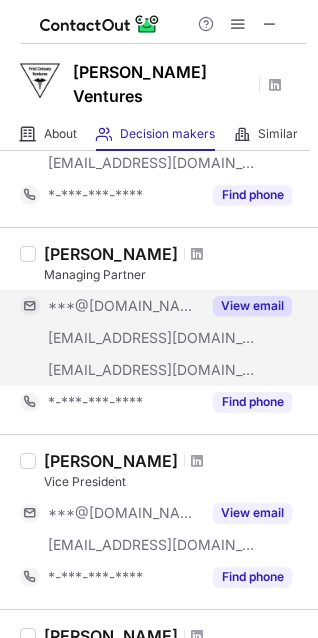 click on "***@gmail.com ***@morgannoble.com ***@fcventures.com View email" at bounding box center [163, 338] 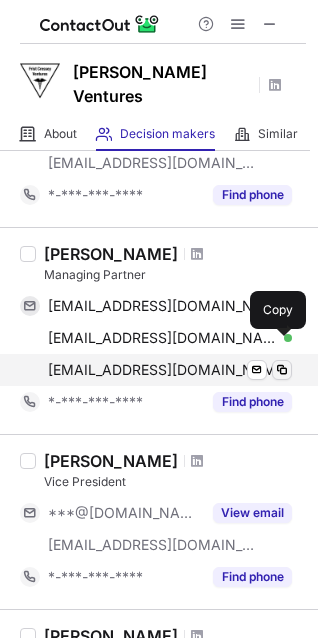 click at bounding box center [282, 370] 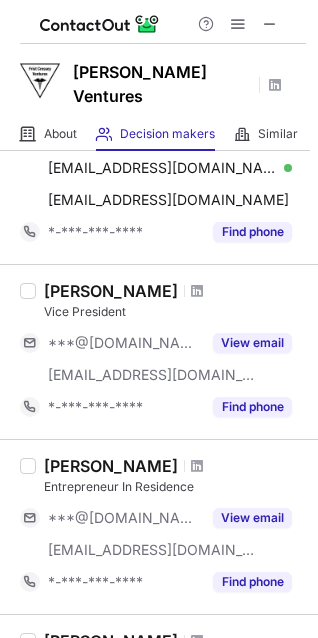 scroll, scrollTop: 800, scrollLeft: 0, axis: vertical 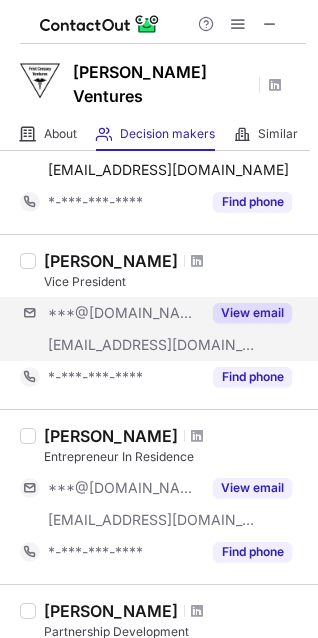 click on "***@gmail.com ***@fcventures.com View email" at bounding box center [163, 329] 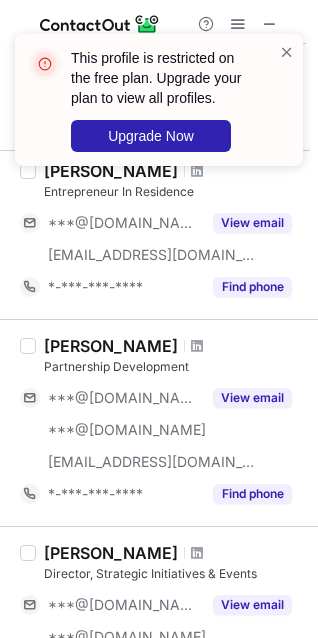scroll, scrollTop: 1100, scrollLeft: 0, axis: vertical 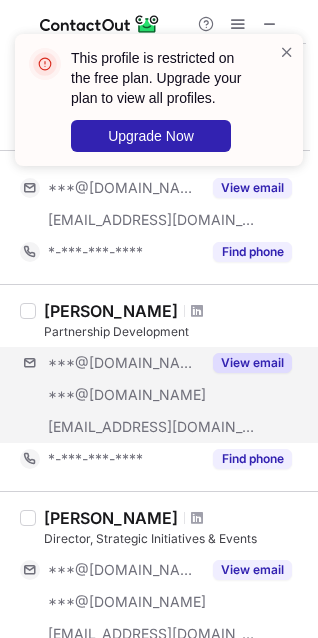 click on "***@gmail.com ***@gmail.com ***@fcventures.com View email" at bounding box center [163, 395] 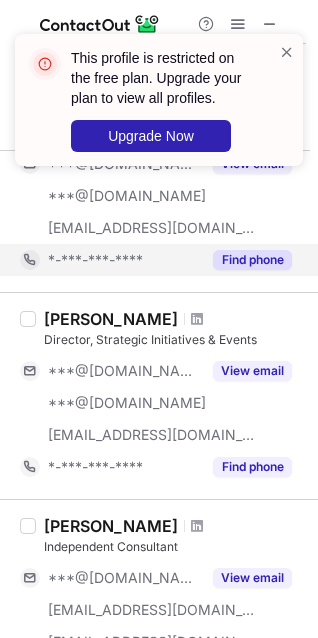 scroll, scrollTop: 1300, scrollLeft: 0, axis: vertical 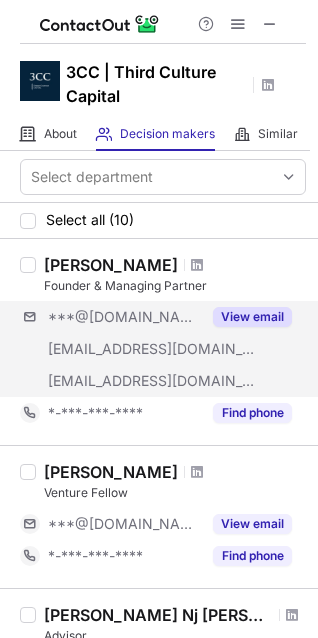 click on "***@gmail.com ***@3cc.io ***@thirdculturecapital.com View email" at bounding box center [163, 349] 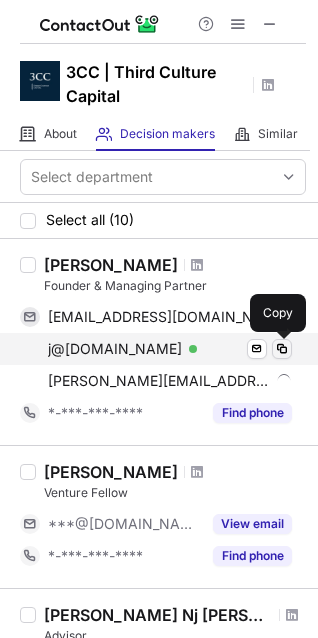 click at bounding box center [282, 349] 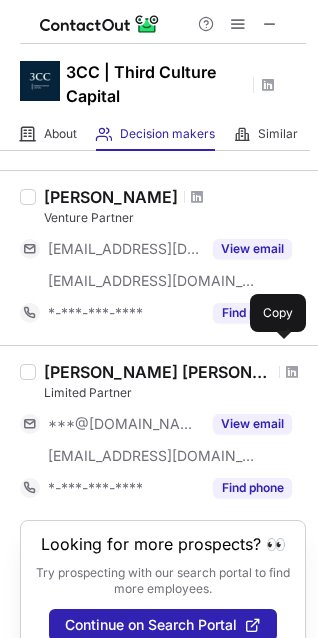 scroll, scrollTop: 1600, scrollLeft: 0, axis: vertical 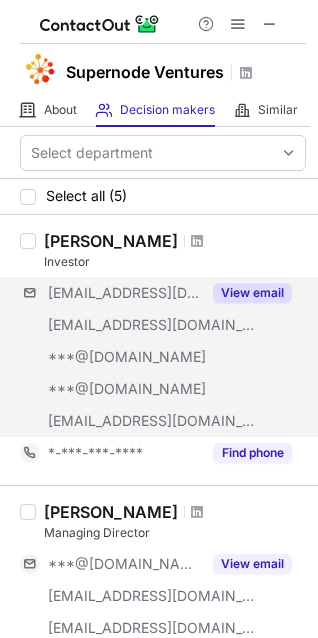 click on "[EMAIL_ADDRESS][DOMAIN_NAME] [EMAIL_ADDRESS][DOMAIN_NAME] ***@[DOMAIN_NAME] ***@[DOMAIN_NAME] [EMAIL_ADDRESS][DOMAIN_NAME] View email" at bounding box center (163, 357) 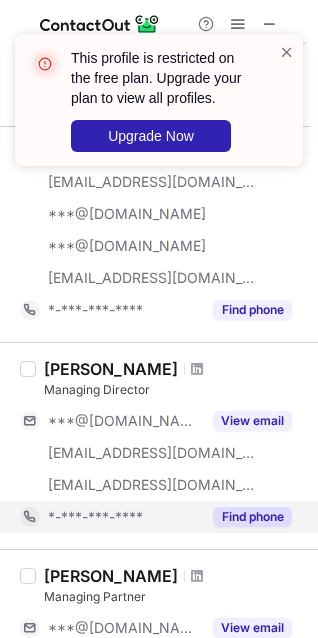 scroll, scrollTop: 200, scrollLeft: 0, axis: vertical 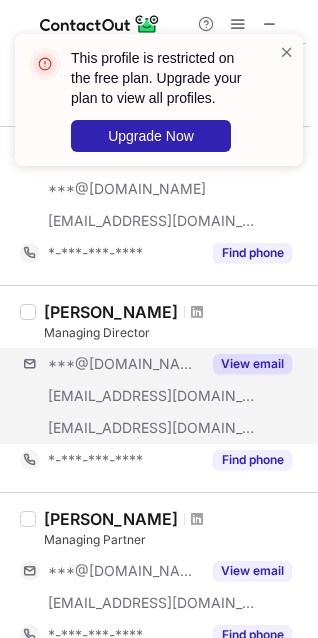 click on "***@[DOMAIN_NAME] [EMAIL_ADDRESS][DOMAIN_NAME] [EMAIL_ADDRESS][DOMAIN_NAME] View email" at bounding box center [163, 396] 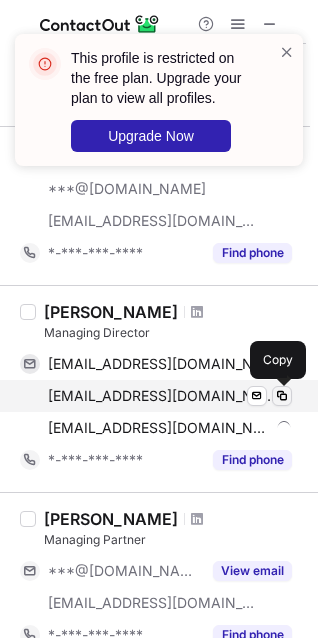 click at bounding box center (282, 396) 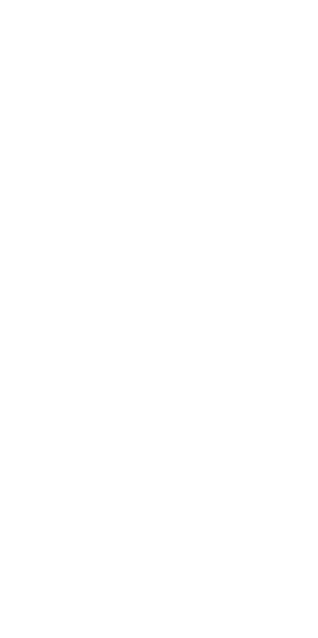 scroll, scrollTop: 0, scrollLeft: 0, axis: both 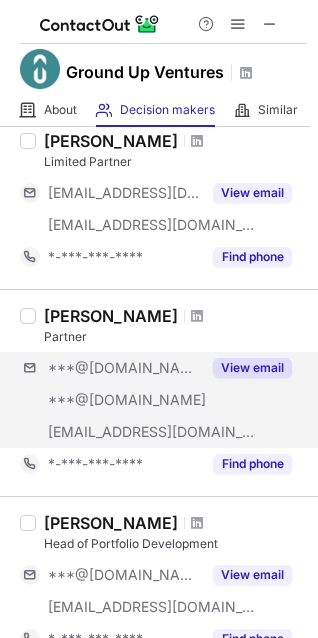 click on "***@gmail.com ***@yahoo.com ***@groundup.vc View email" at bounding box center (163, 400) 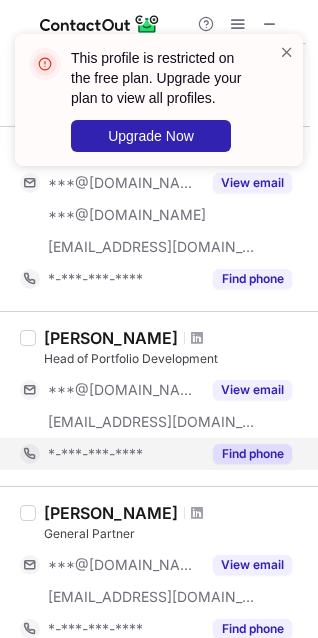 scroll, scrollTop: 300, scrollLeft: 0, axis: vertical 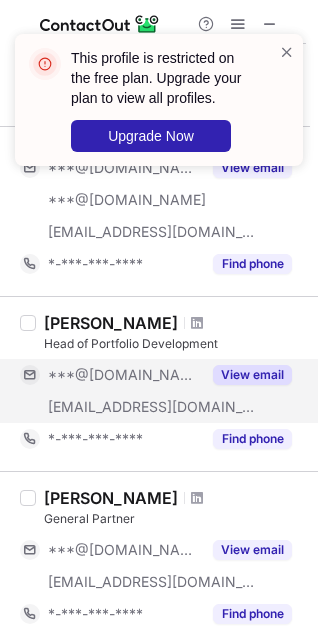 click on "***@gmail.com ***@groundup.vc View email" at bounding box center (163, 391) 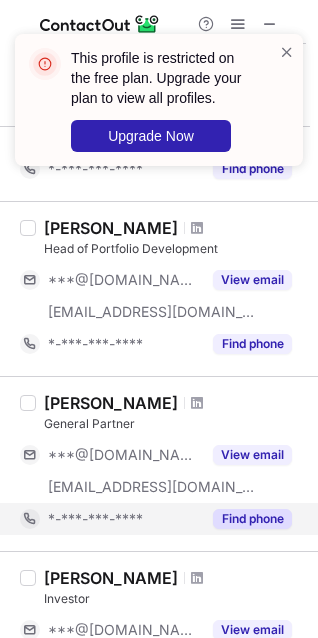 scroll, scrollTop: 500, scrollLeft: 0, axis: vertical 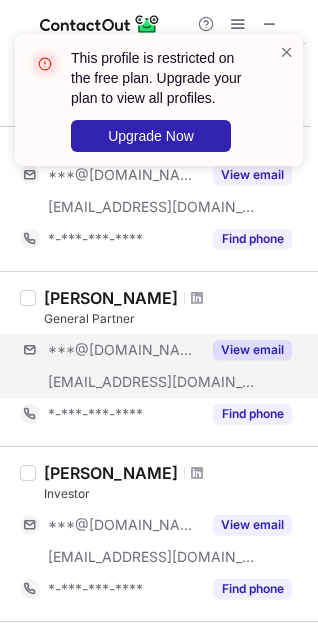 click on "***@gmail.com ***@groundup.vc View email" at bounding box center [163, 366] 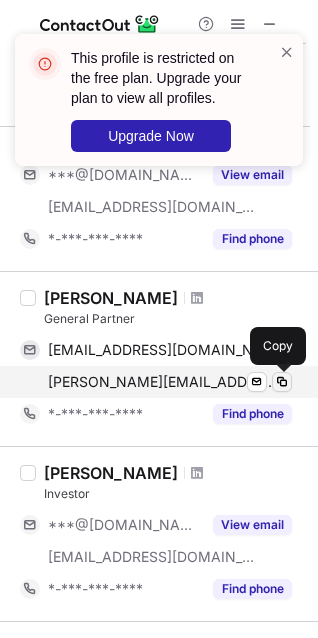 click at bounding box center [282, 382] 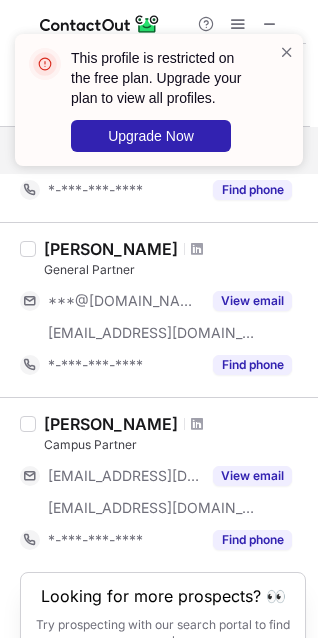 scroll, scrollTop: 979, scrollLeft: 0, axis: vertical 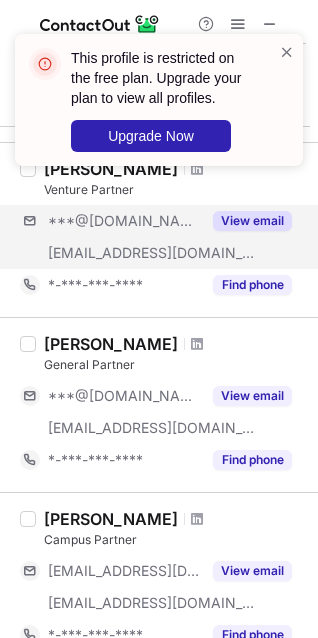 click on "***@gmail.com ***@groundup.vc View email" at bounding box center (163, 237) 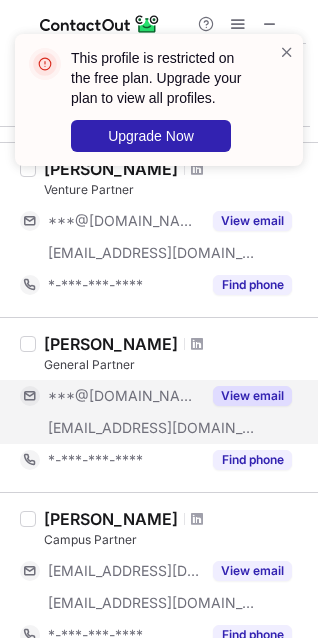 click on "***@groundup.vc" at bounding box center (124, 428) 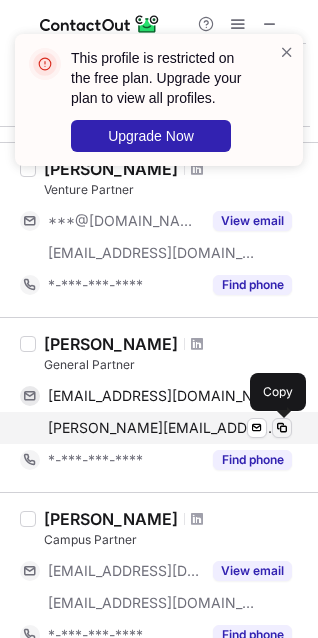 click at bounding box center (282, 428) 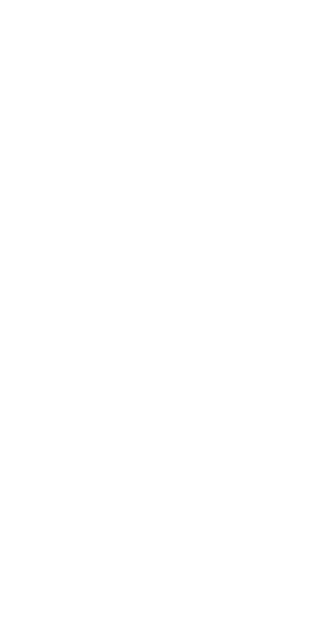 scroll, scrollTop: 0, scrollLeft: 0, axis: both 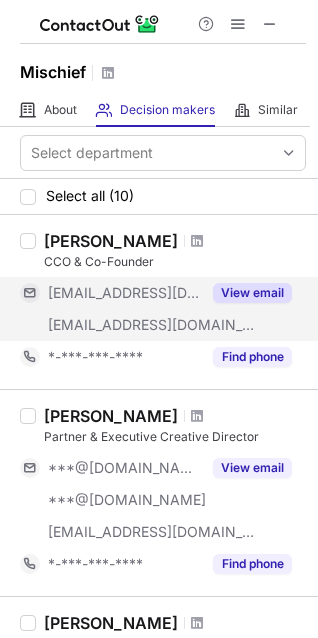 click on "[EMAIL_ADDRESS][DOMAIN_NAME] [EMAIL_ADDRESS][DOMAIN_NAME] View email" at bounding box center (163, 309) 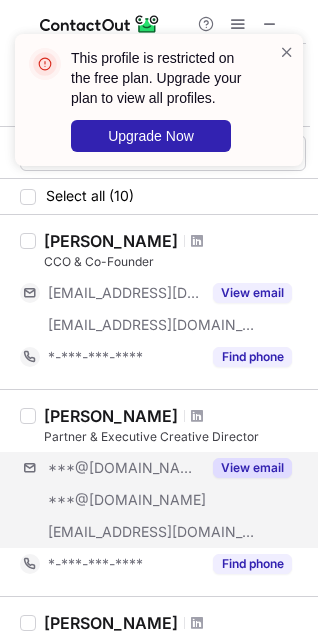click on "***@[DOMAIN_NAME] ***@[DOMAIN_NAME] [EMAIL_ADDRESS][DOMAIN_NAME] View email" at bounding box center (163, 500) 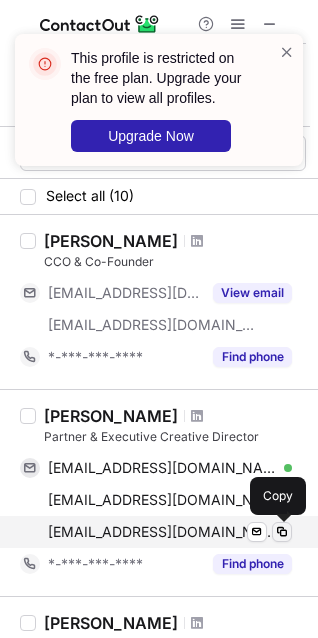 click at bounding box center [282, 532] 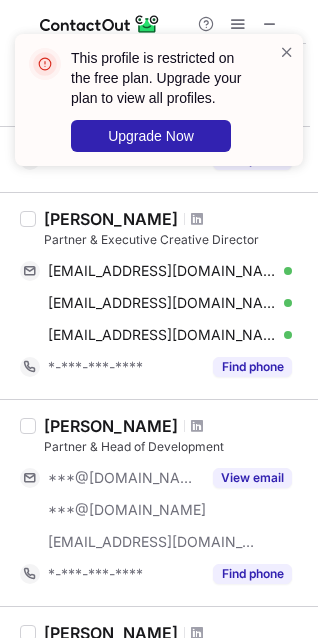 scroll, scrollTop: 200, scrollLeft: 0, axis: vertical 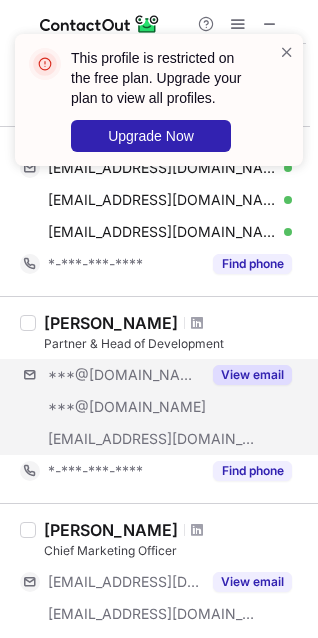 click on "***@gmail.com ***@hotmail.com ***@mischiefusa.com View email" at bounding box center (163, 407) 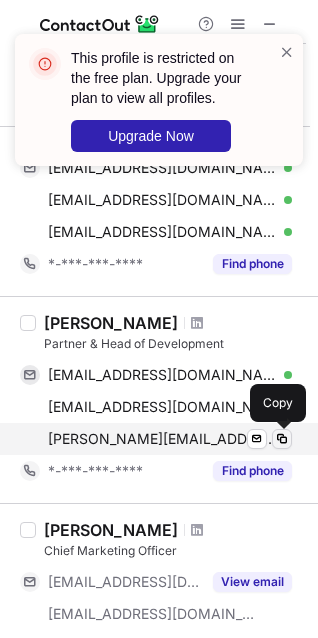 click at bounding box center (282, 439) 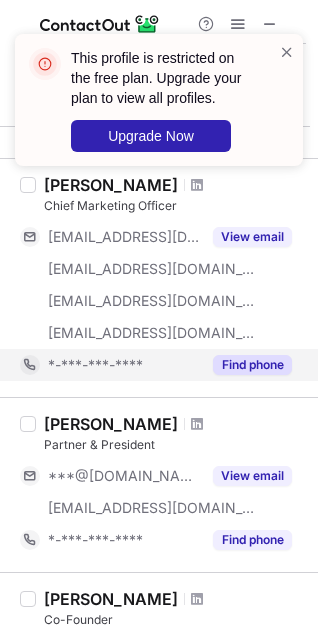 scroll, scrollTop: 700, scrollLeft: 0, axis: vertical 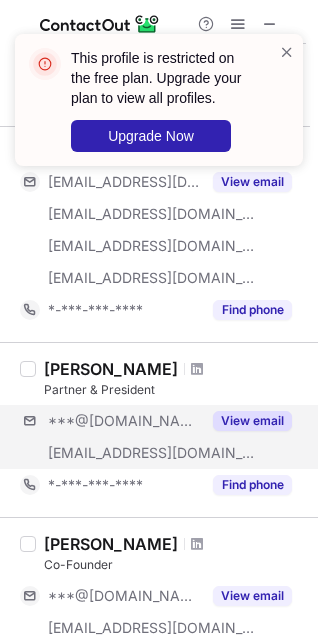 click on "***@gmail.com ***@mischiefusa.com View email" at bounding box center (163, 437) 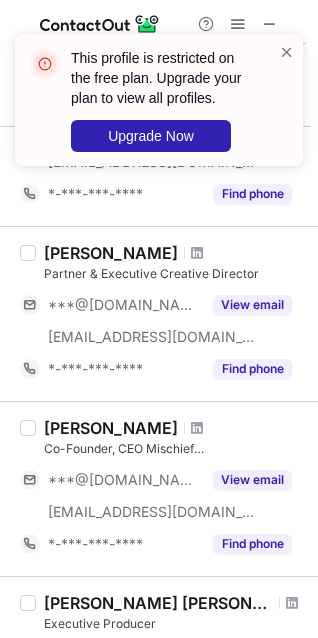 scroll, scrollTop: 1200, scrollLeft: 0, axis: vertical 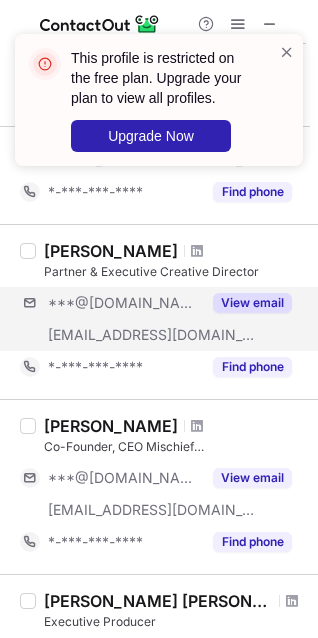 click on "***@gmail.com ***@mischiefusa.com View email" at bounding box center (163, 319) 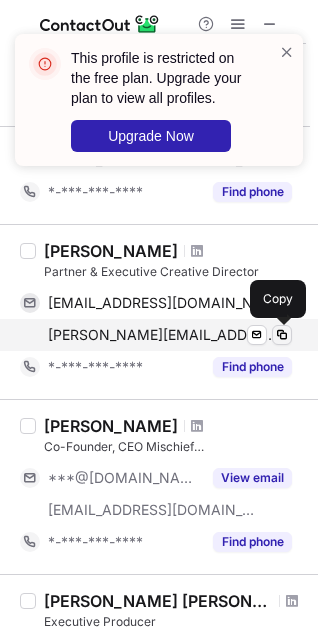click at bounding box center (282, 335) 